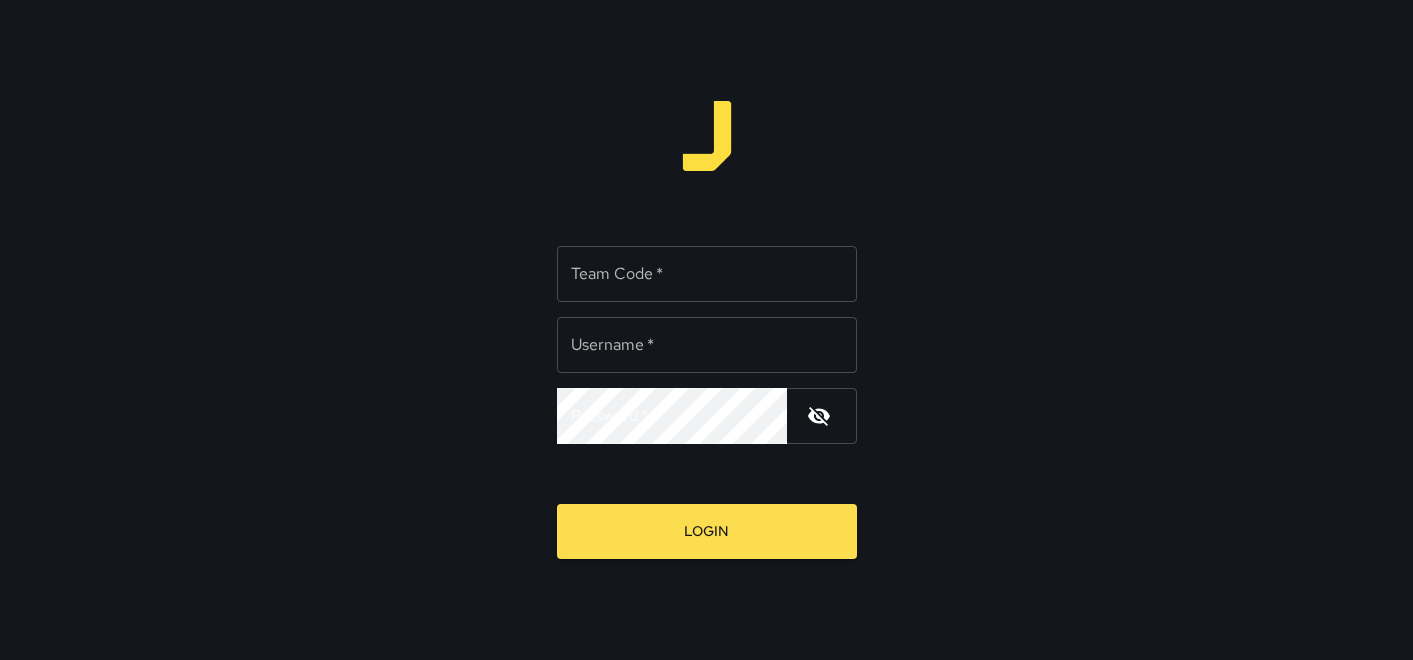 type on "**********" 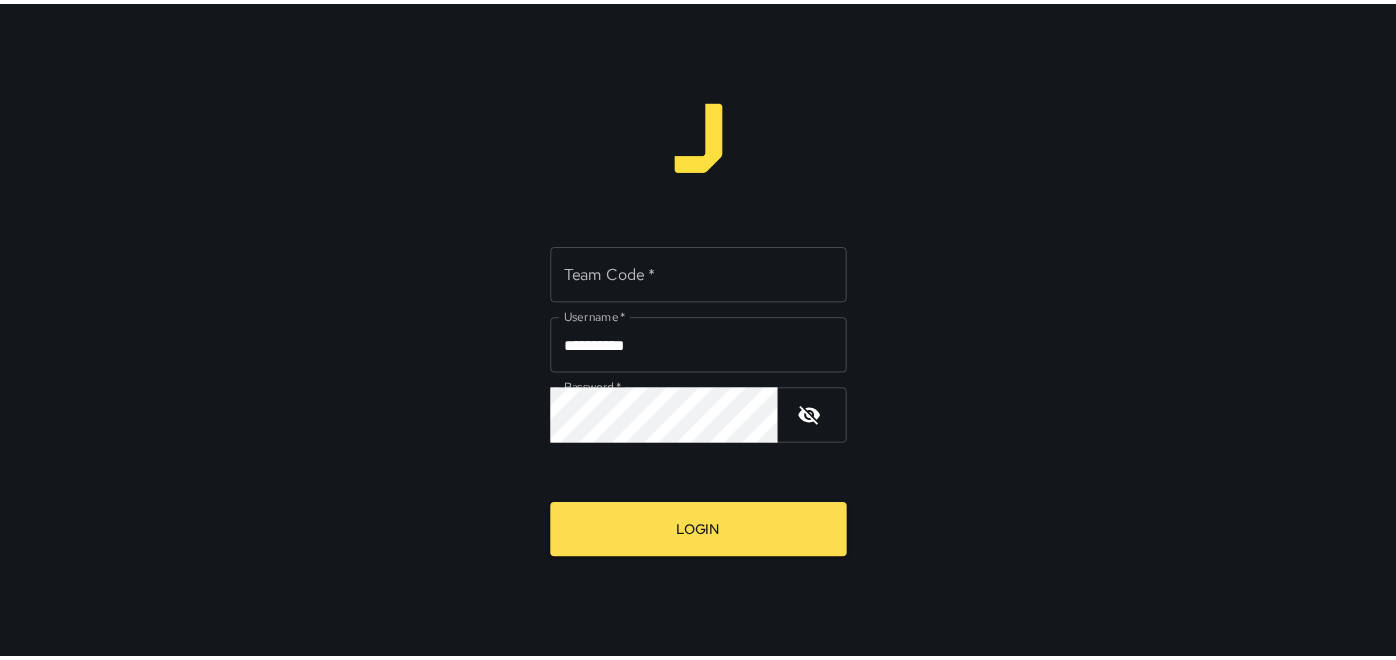 scroll, scrollTop: 0, scrollLeft: 0, axis: both 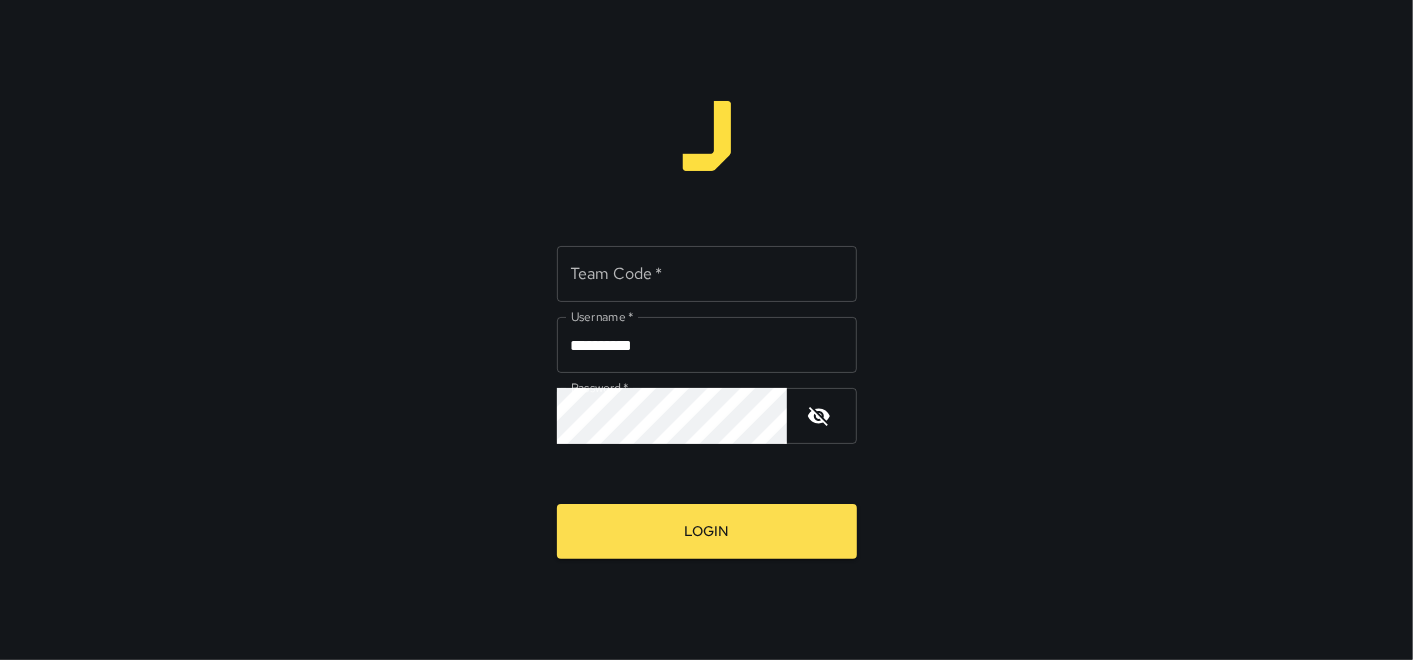 click on "[TEAM] [CODE]   * [TEAM] [CODE]   *" at bounding box center [707, 274] 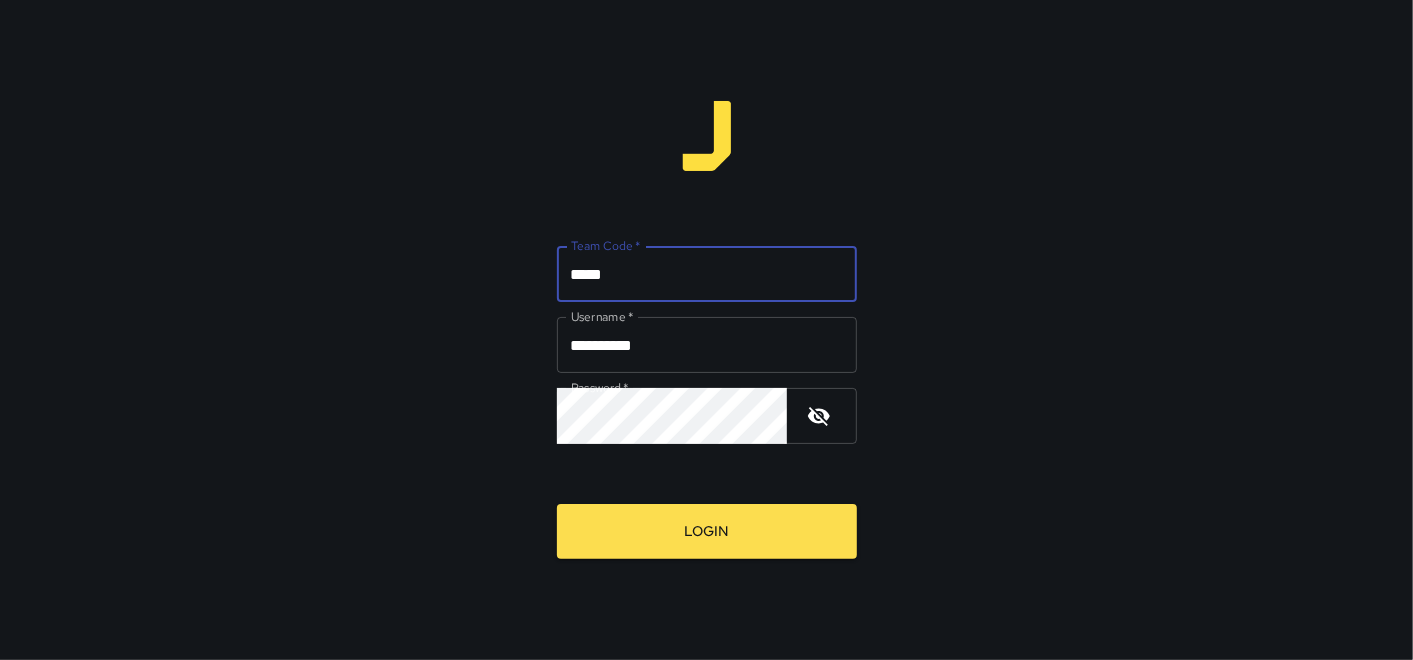 type on "[MASKED_DATA]" 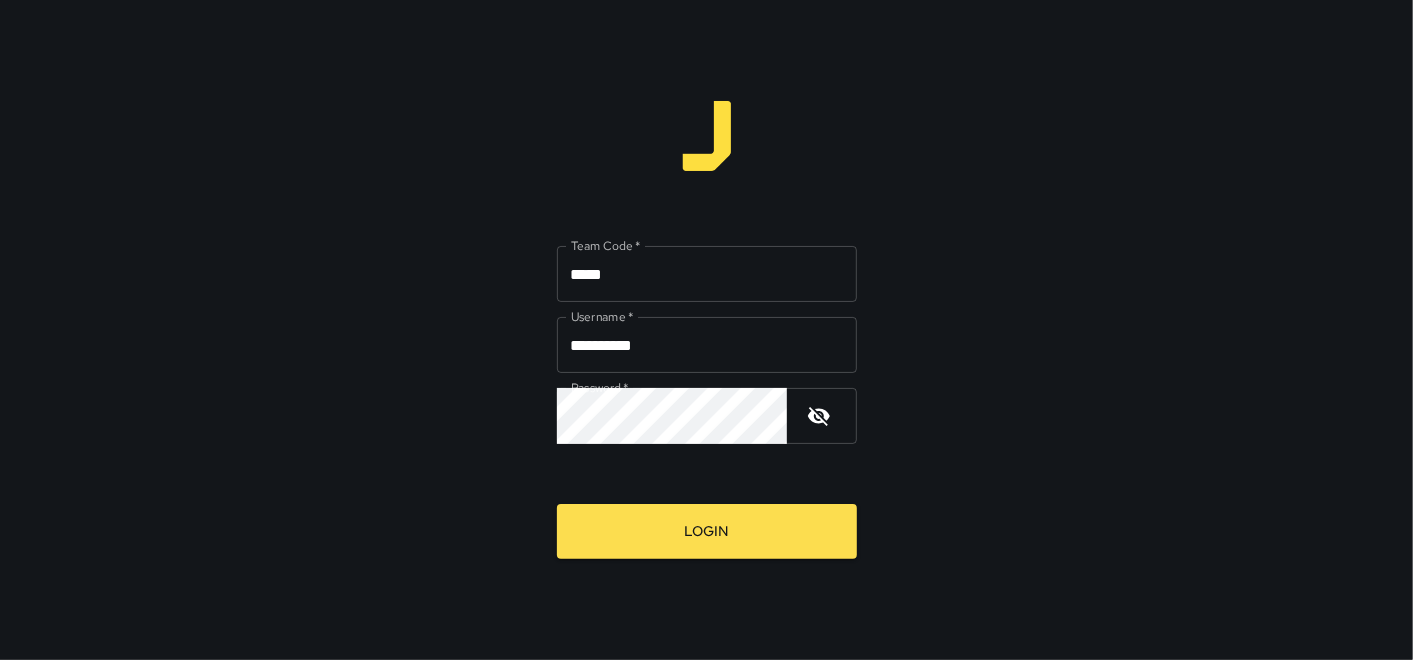 drag, startPoint x: 1048, startPoint y: 166, endPoint x: 885, endPoint y: 288, distance: 203.6001 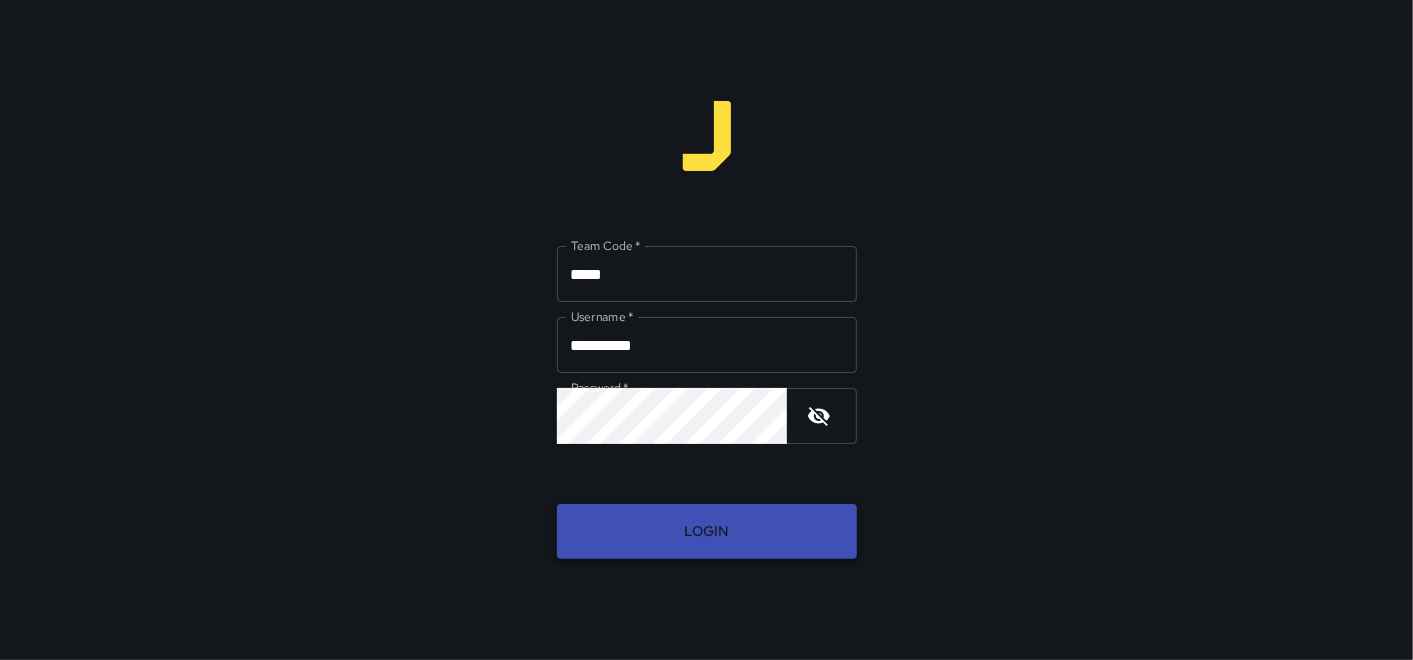 click on "Login" at bounding box center [707, 531] 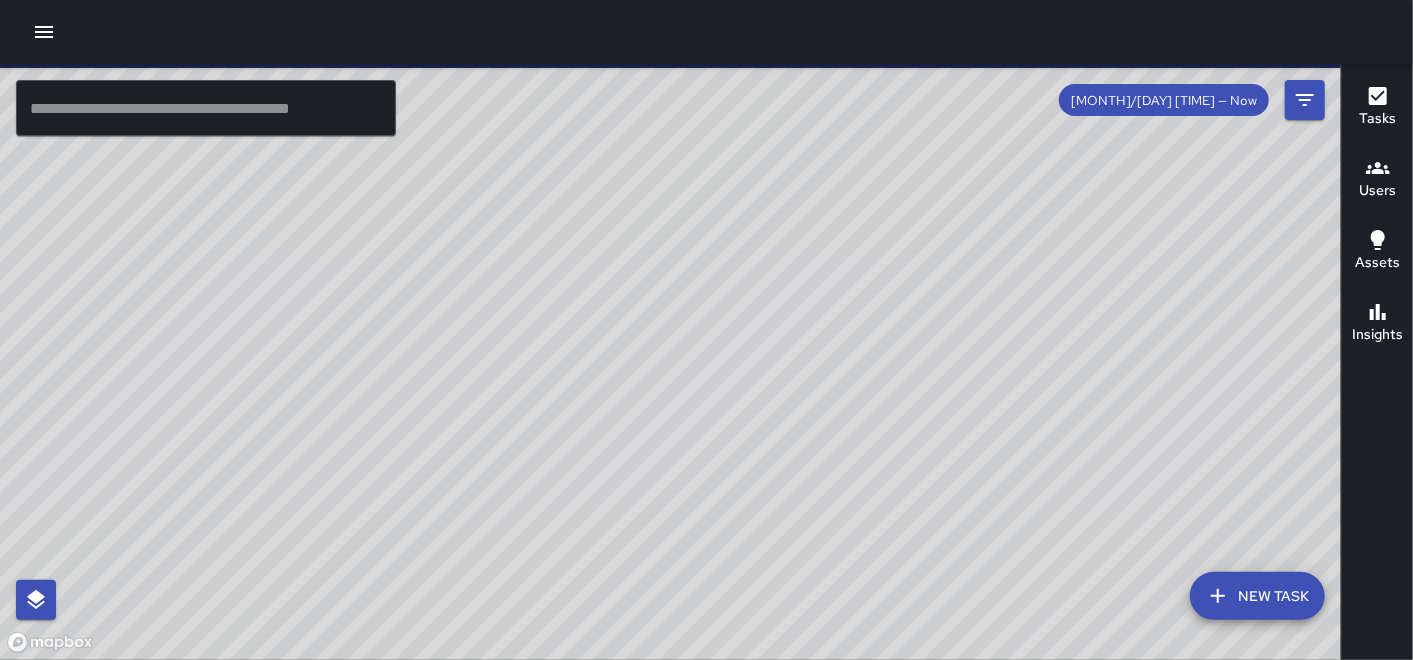 click at bounding box center (44, 32) 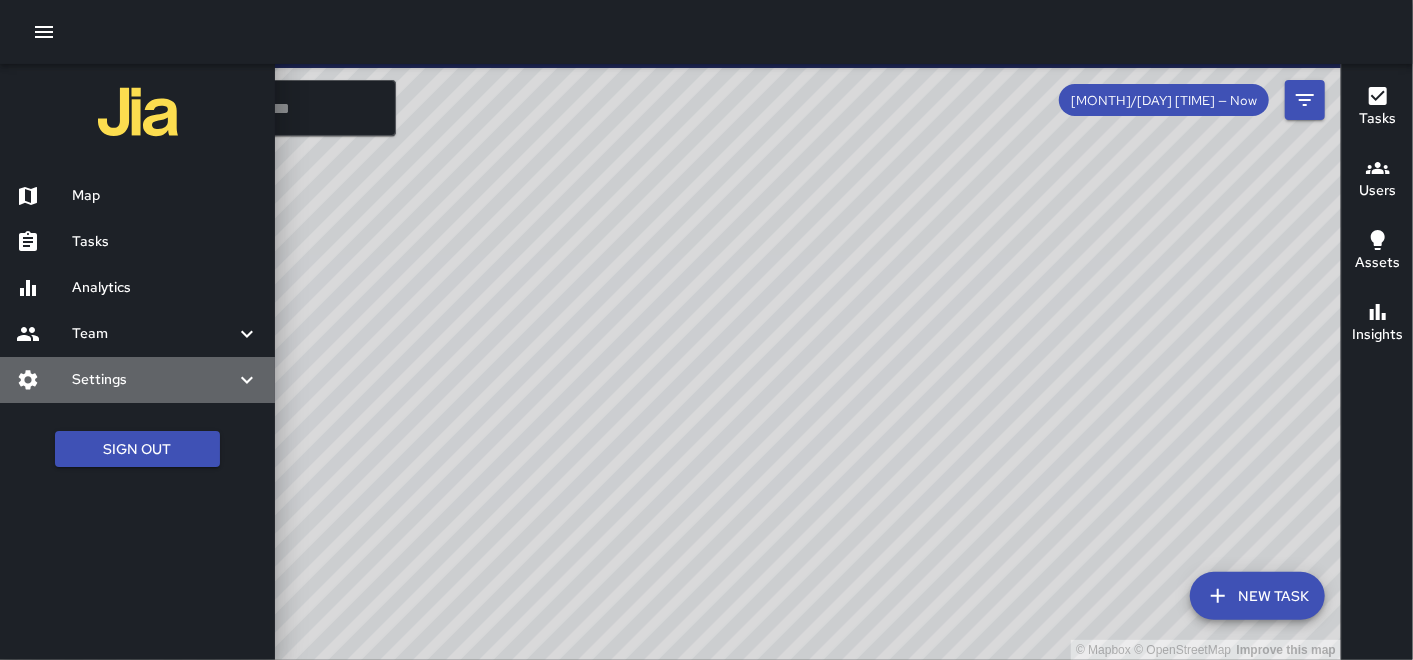 click on "Settings" at bounding box center [153, 334] 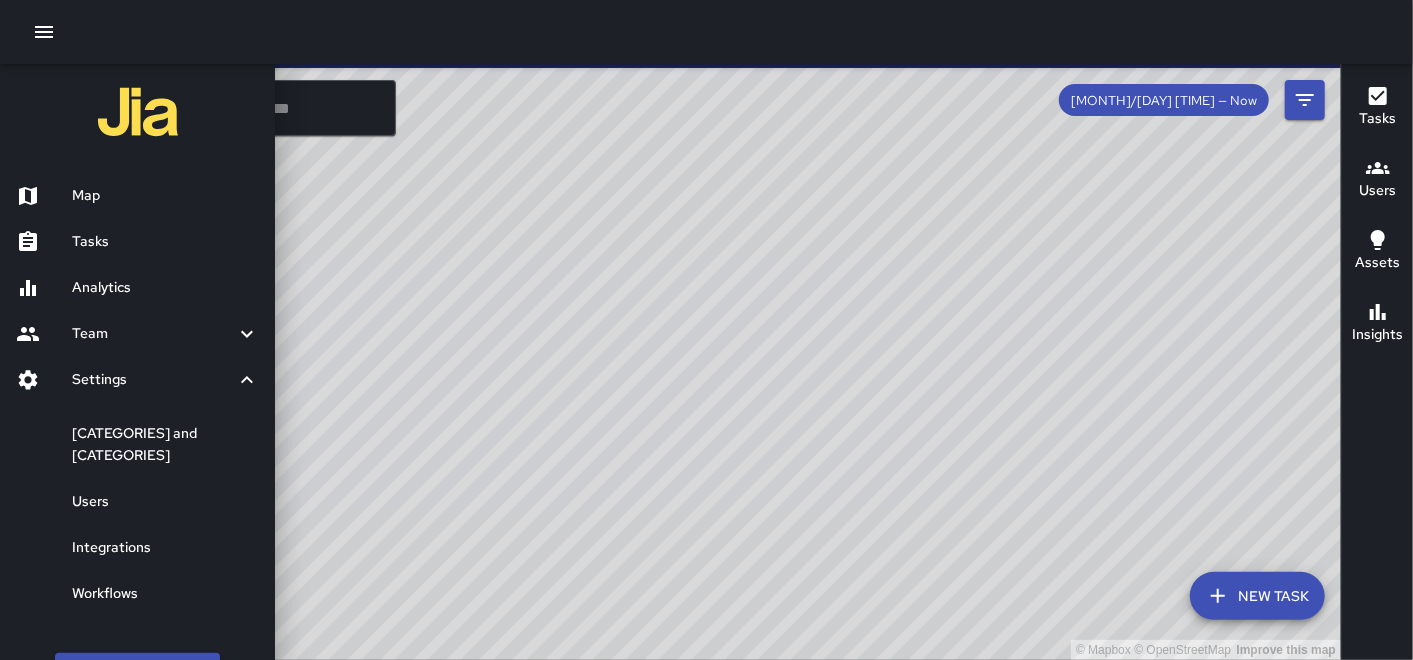 click on "[CATEGORIES] and [CATEGORIES]" at bounding box center (165, 445) 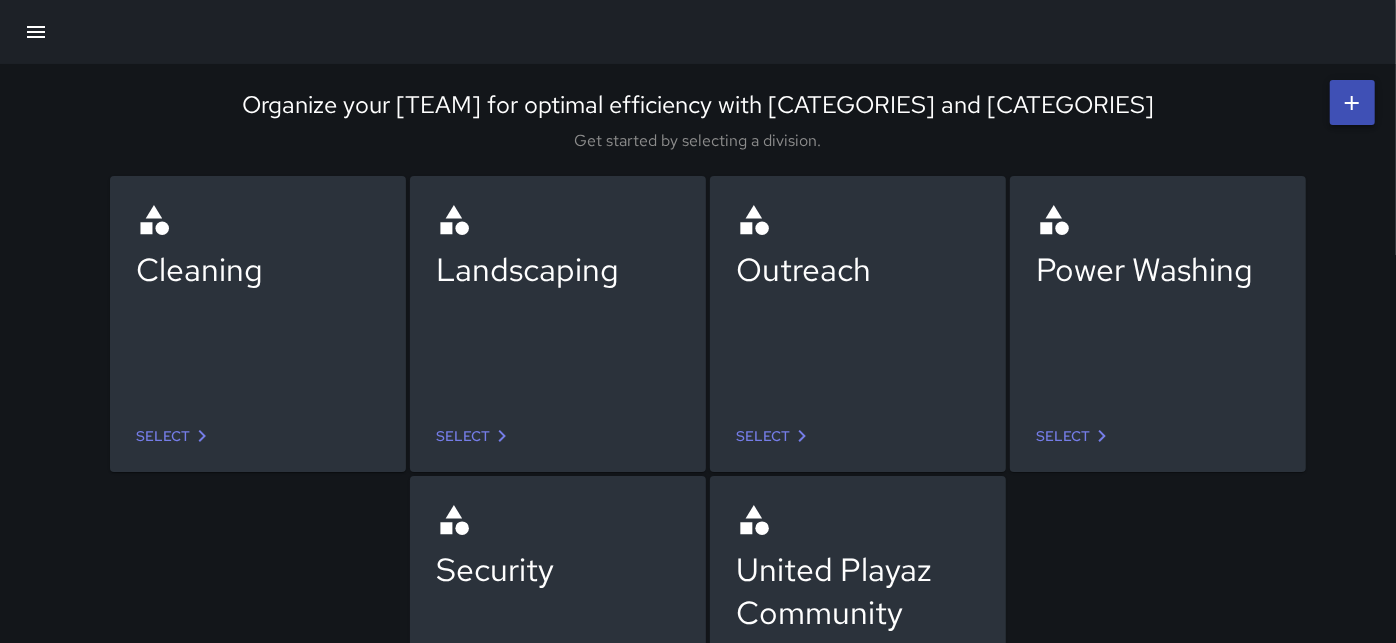 click on "Select" at bounding box center [775, 436] 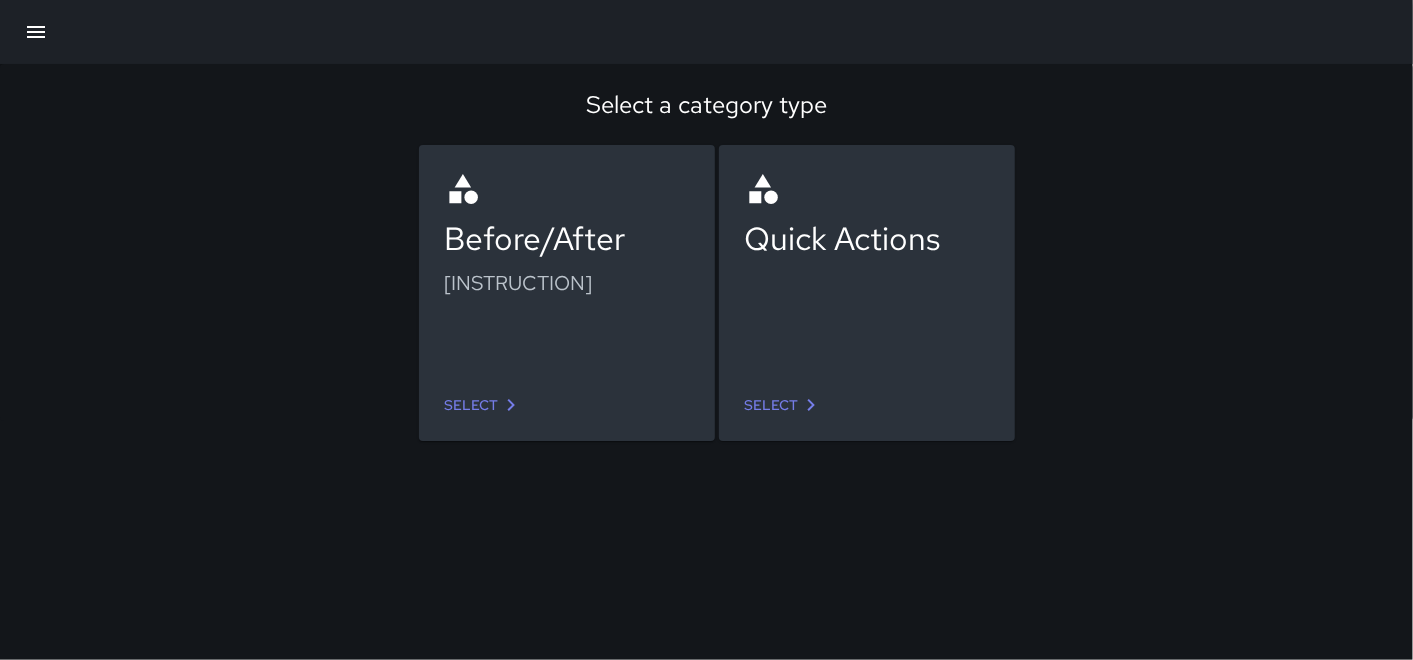 click on "Select" at bounding box center [784, 405] 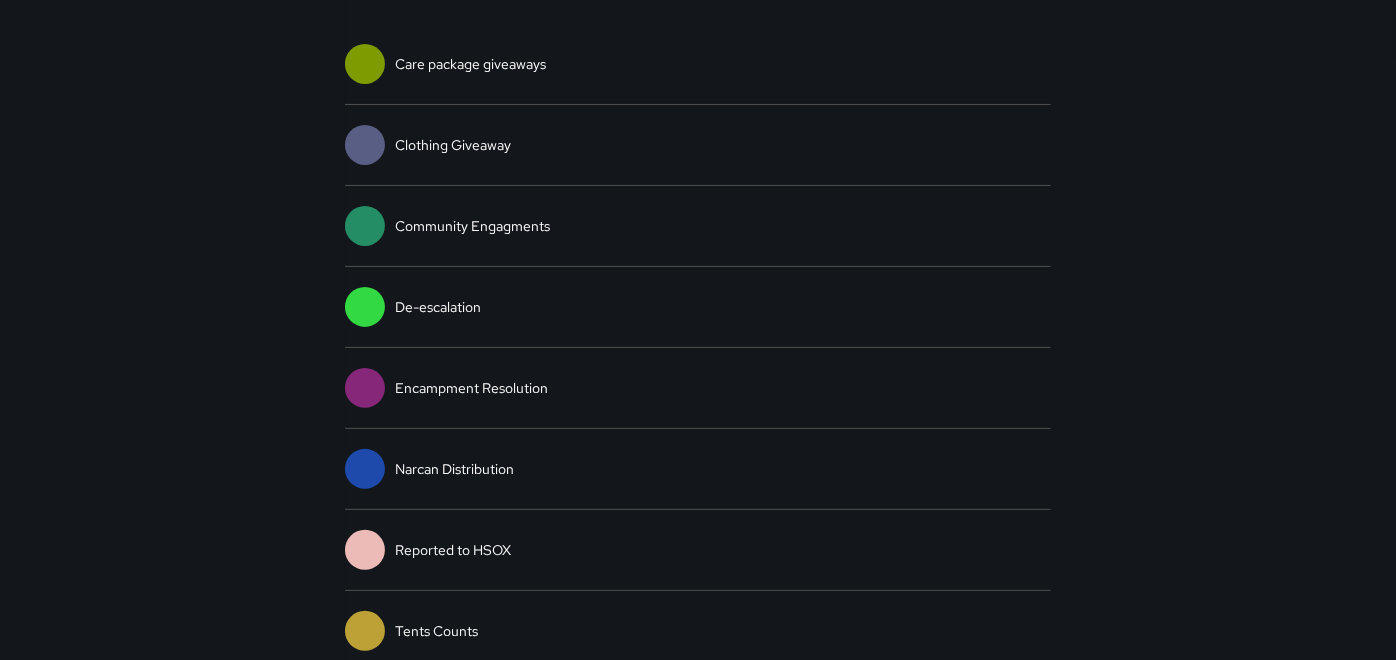 scroll, scrollTop: 205, scrollLeft: 0, axis: vertical 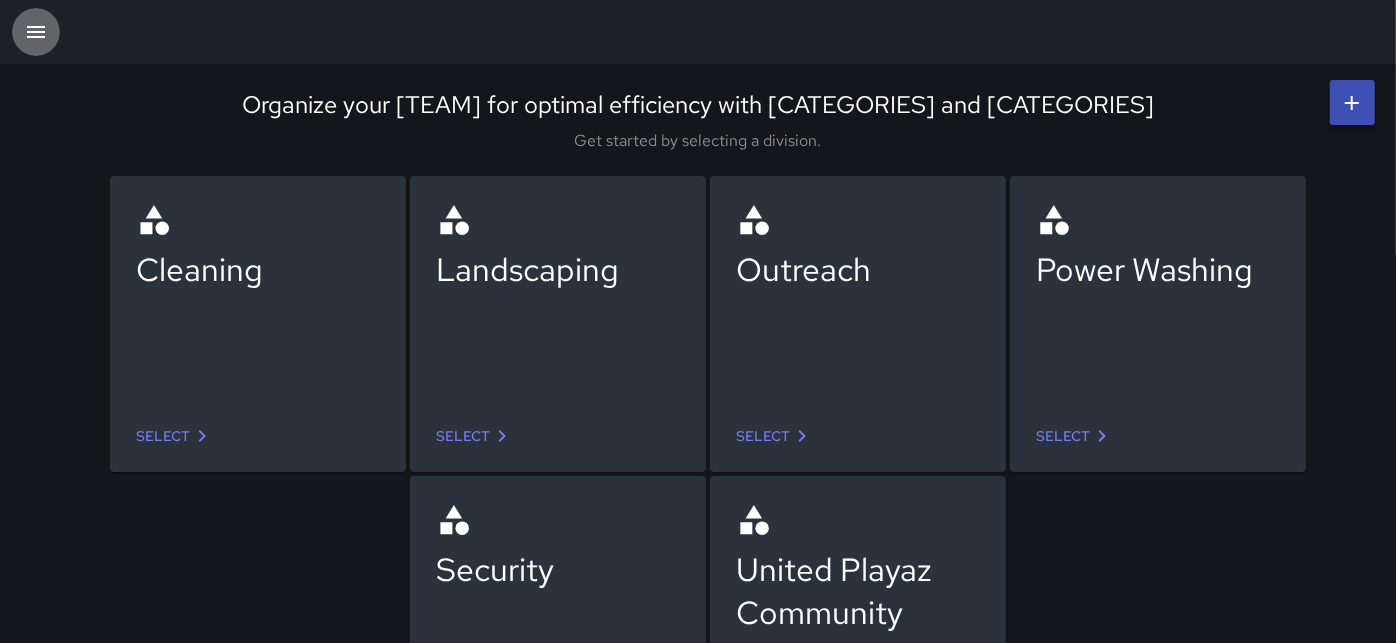click at bounding box center (36, 32) 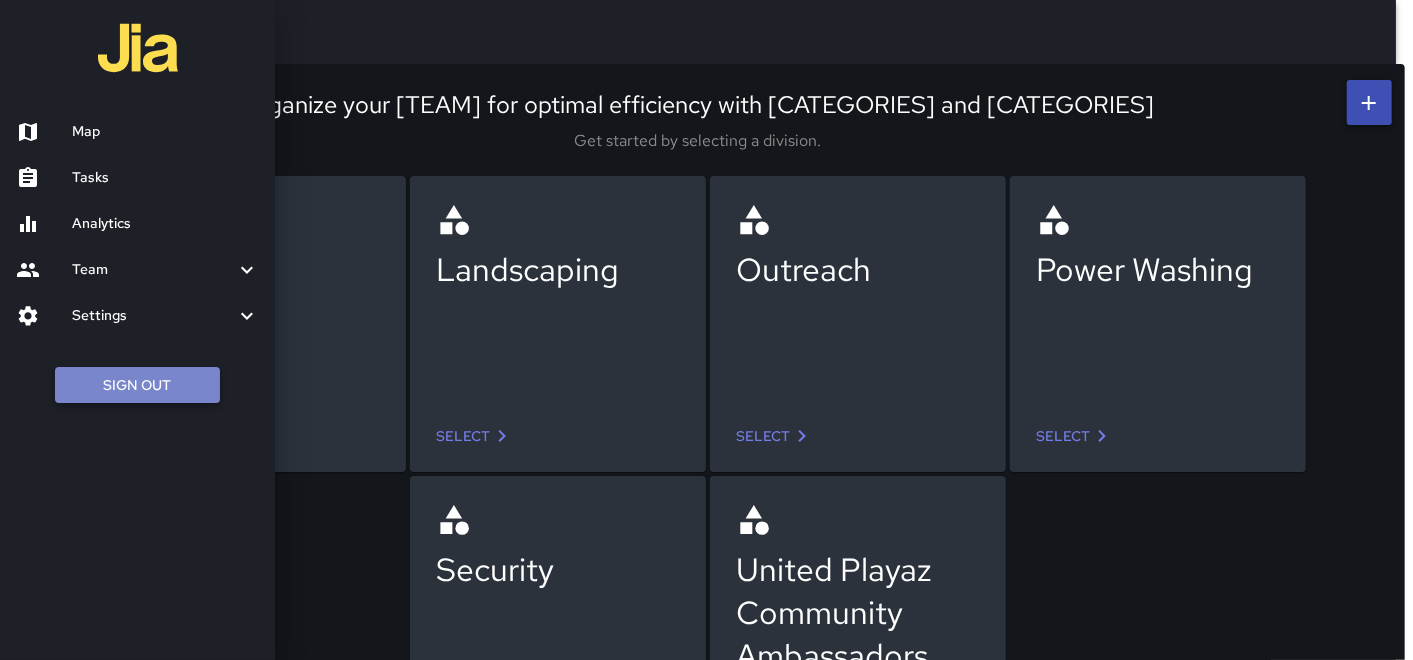 click on "Sign Out" at bounding box center (137, 385) 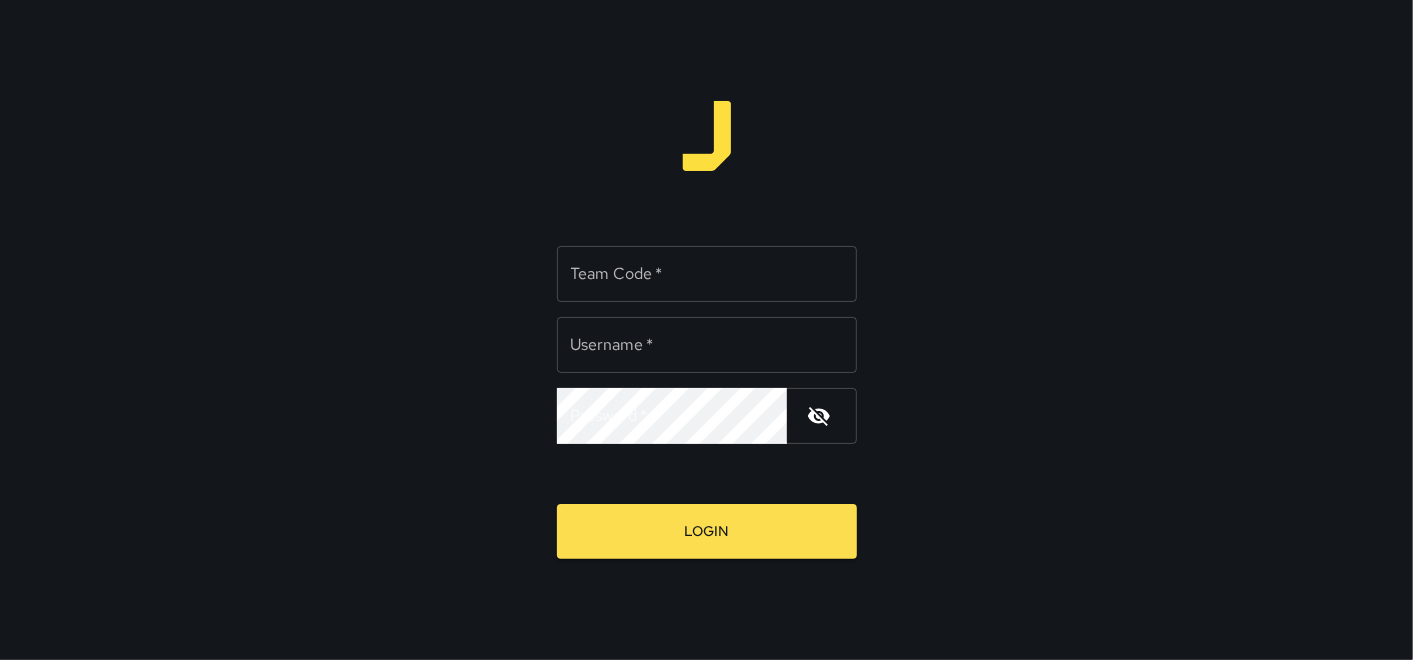 type on "**********" 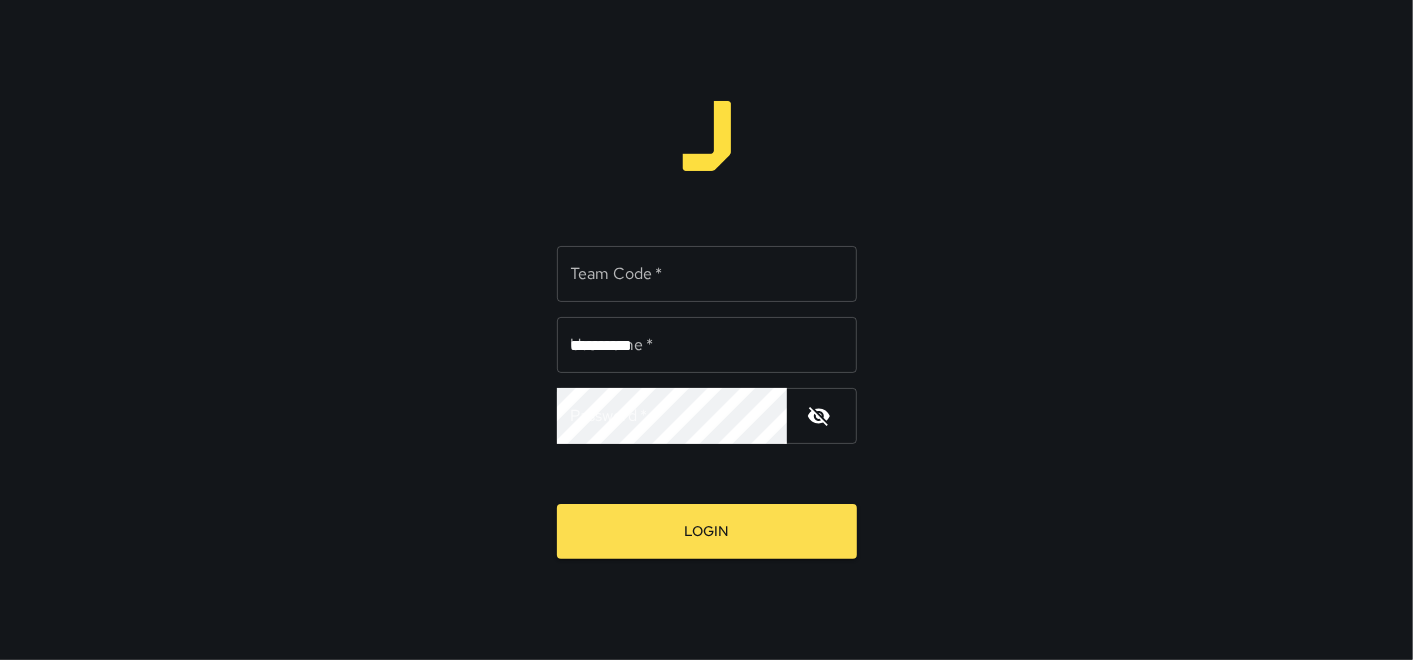 click on "[TEAM] [CODE]   *" at bounding box center (707, 274) 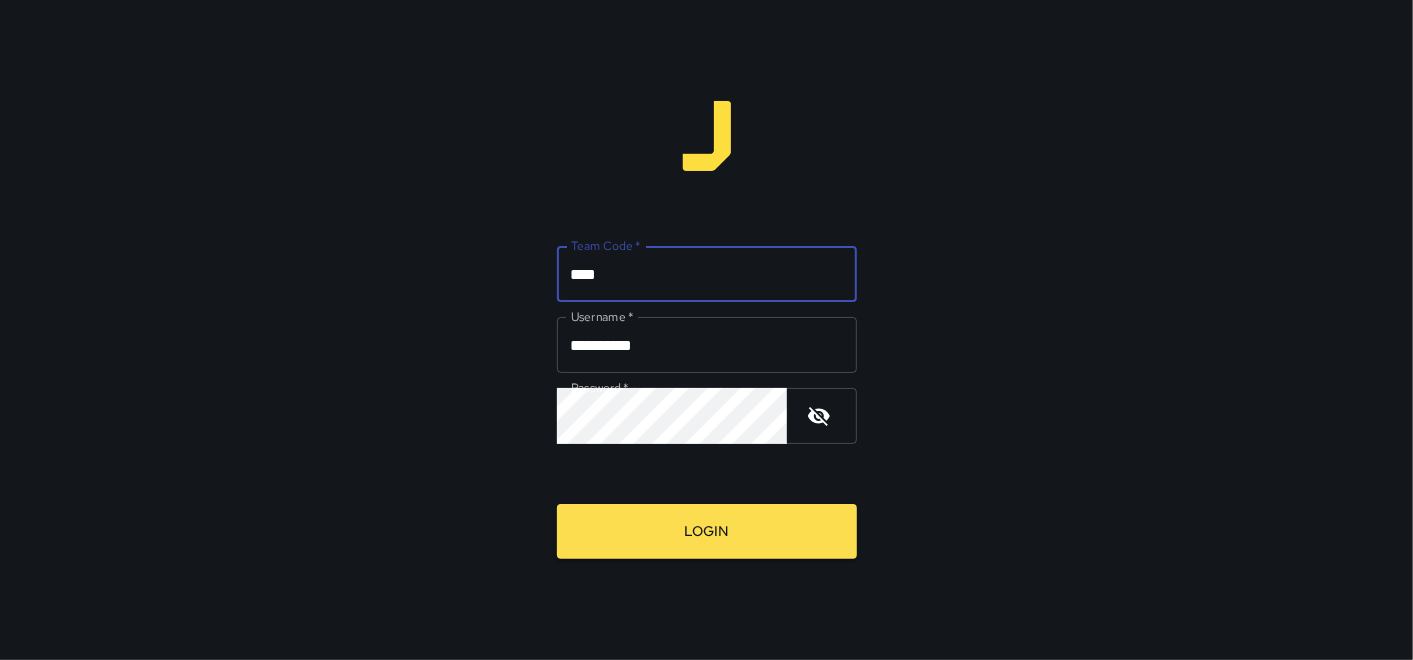 type on "****" 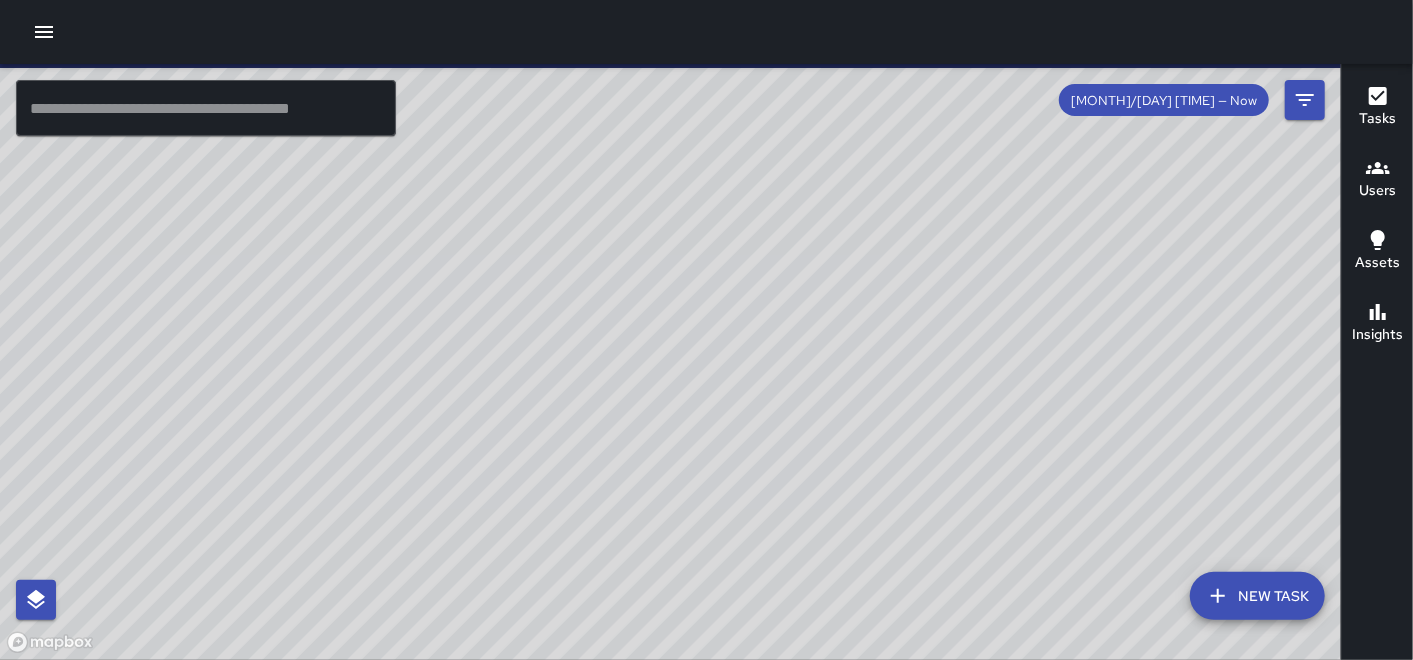 click at bounding box center (44, 32) 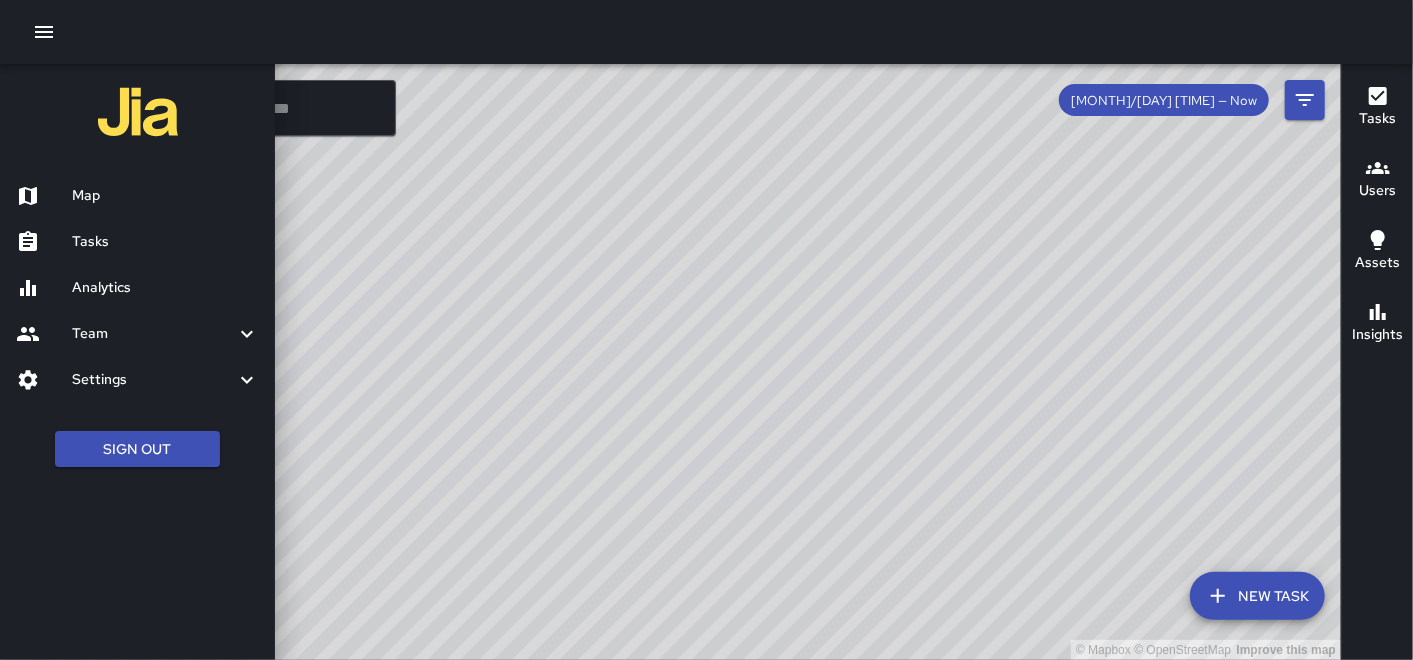 click on "Settings" at bounding box center (153, 334) 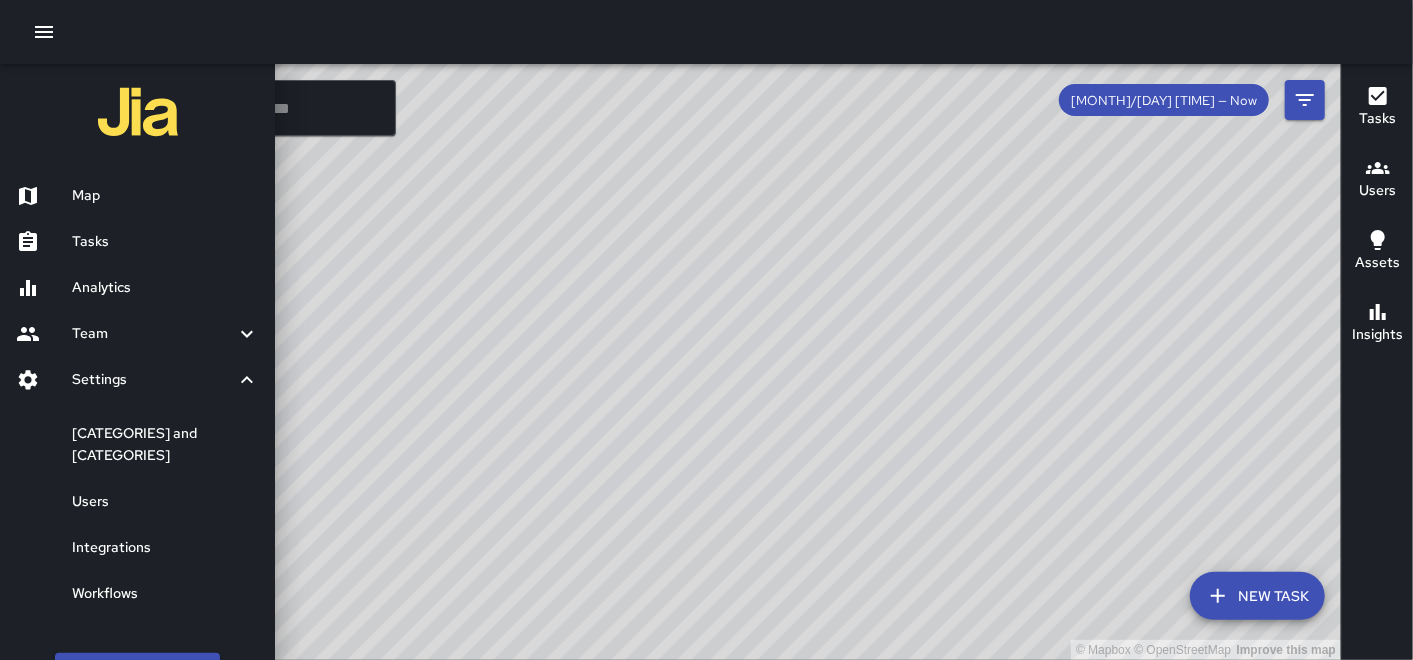 click on "[CATEGORIES] and [CATEGORIES]" at bounding box center (165, 445) 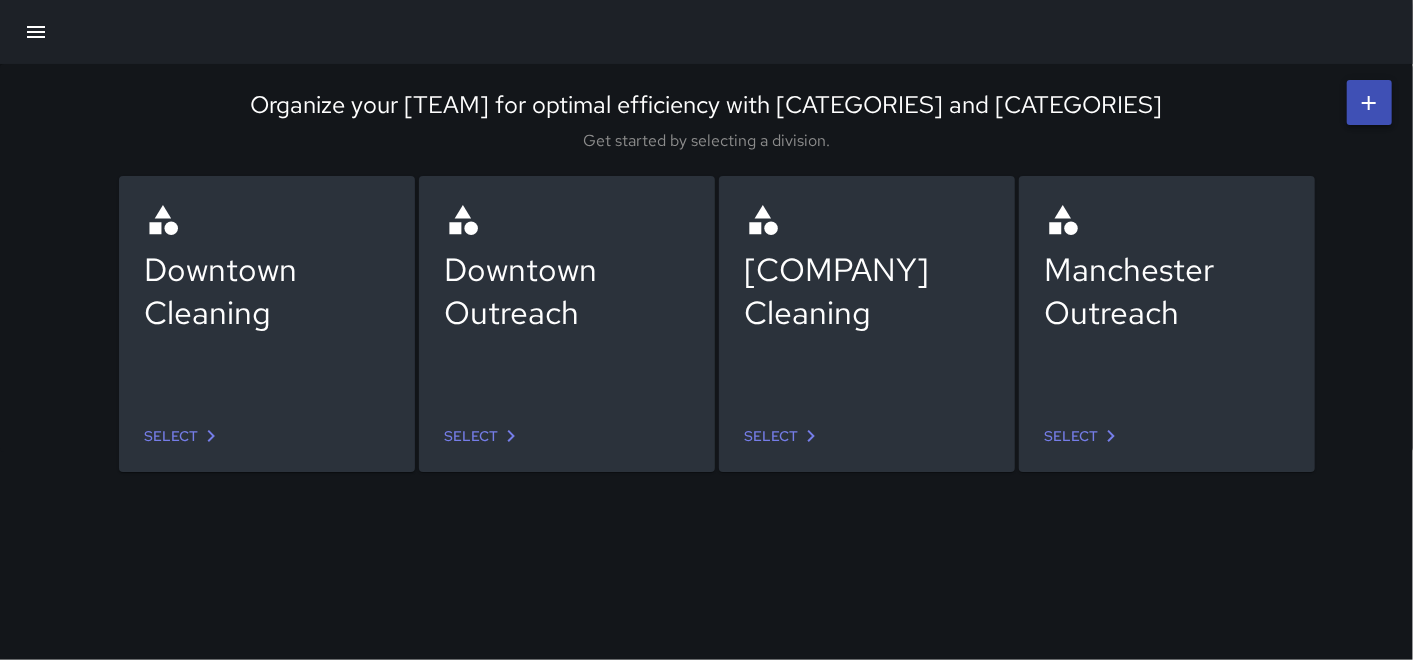 click on "Select" at bounding box center (484, 436) 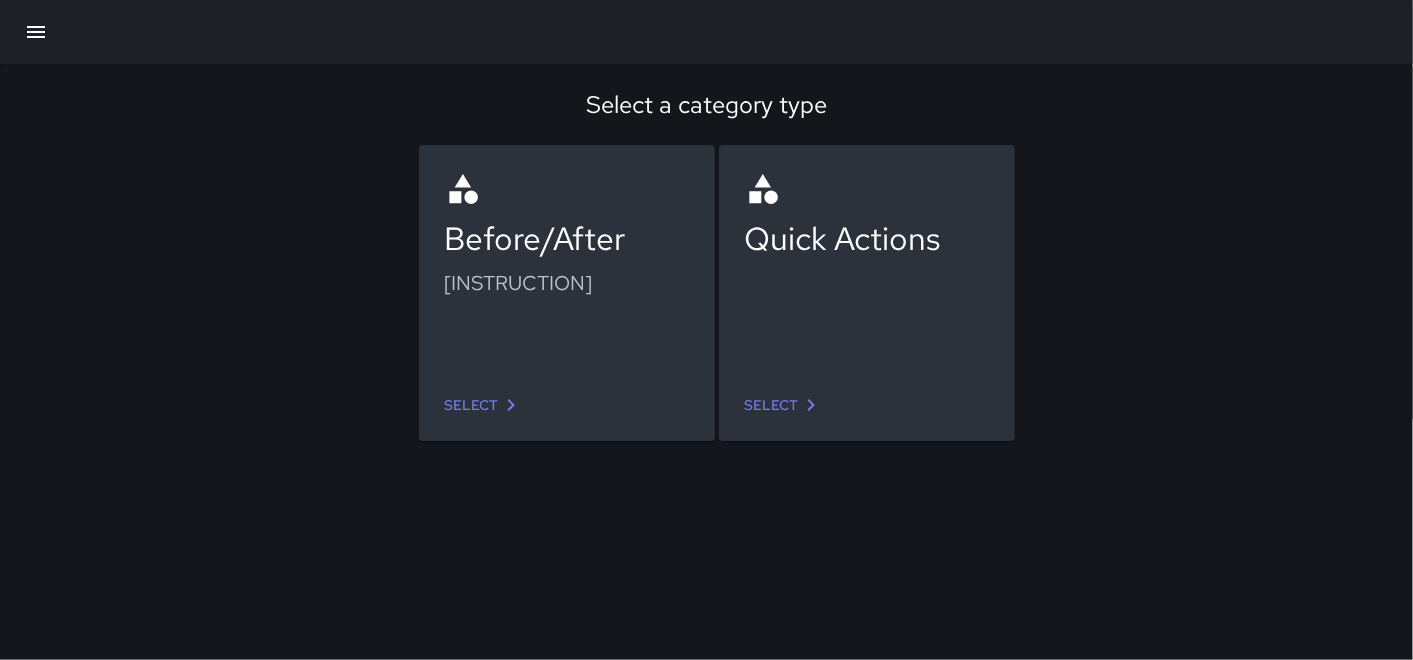 click on "Select" at bounding box center [784, 405] 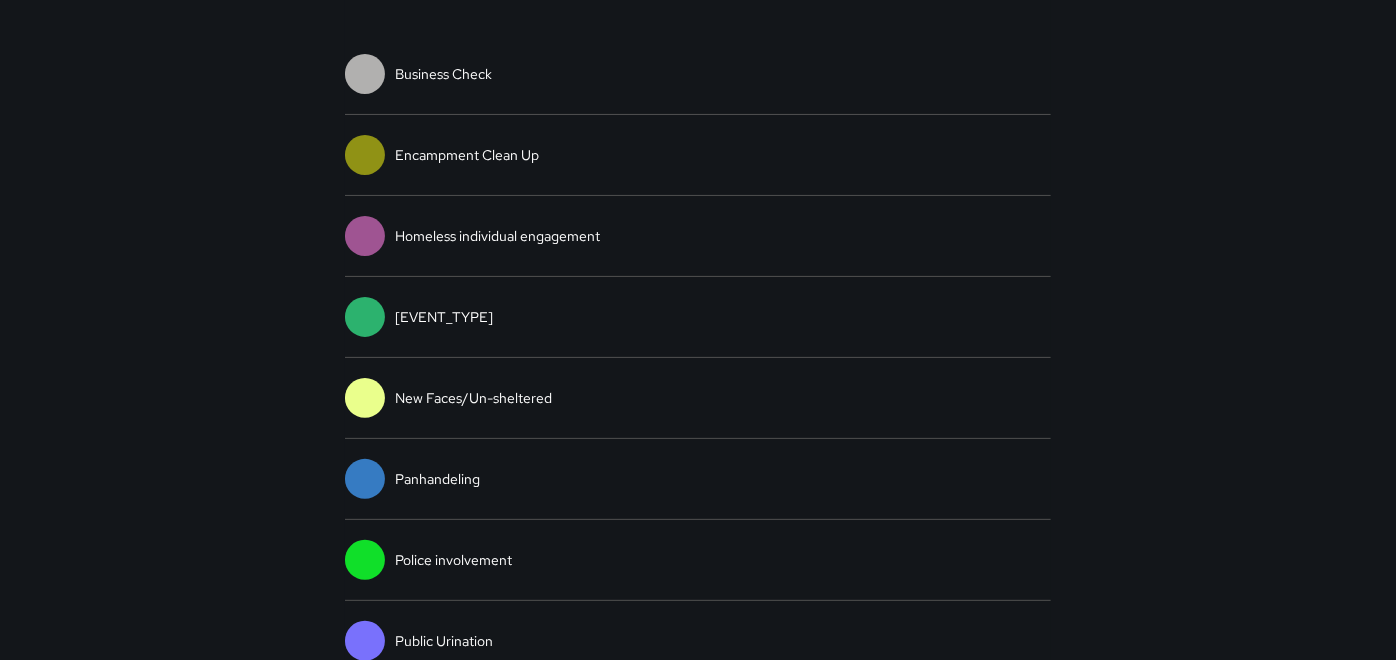scroll, scrollTop: 205, scrollLeft: 0, axis: vertical 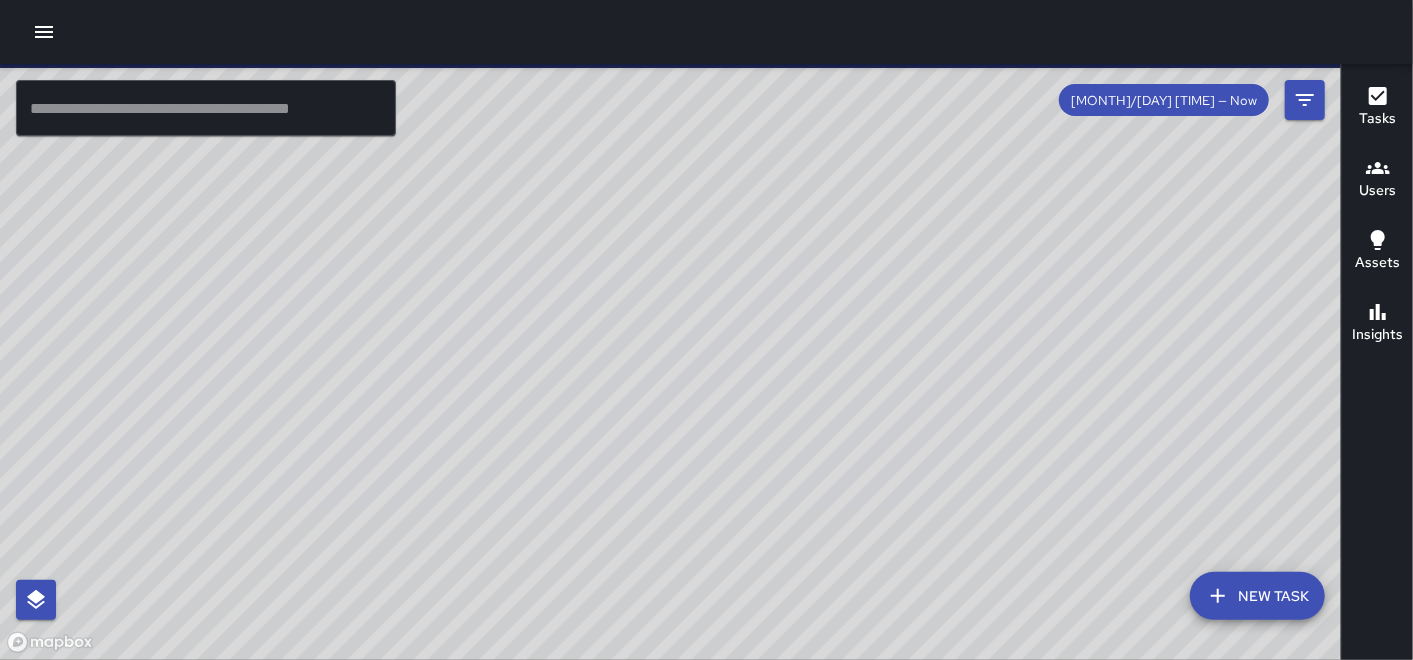 click at bounding box center [44, 32] 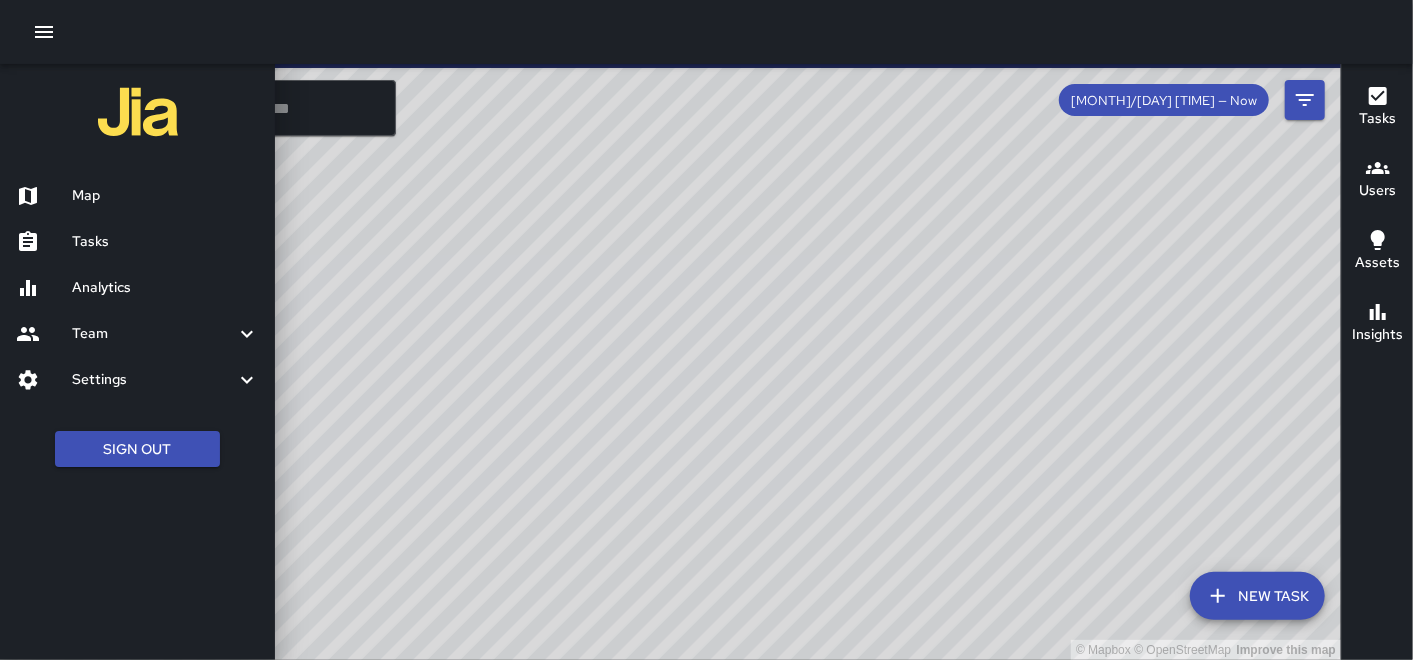 click on "Sign Out" at bounding box center [137, 449] 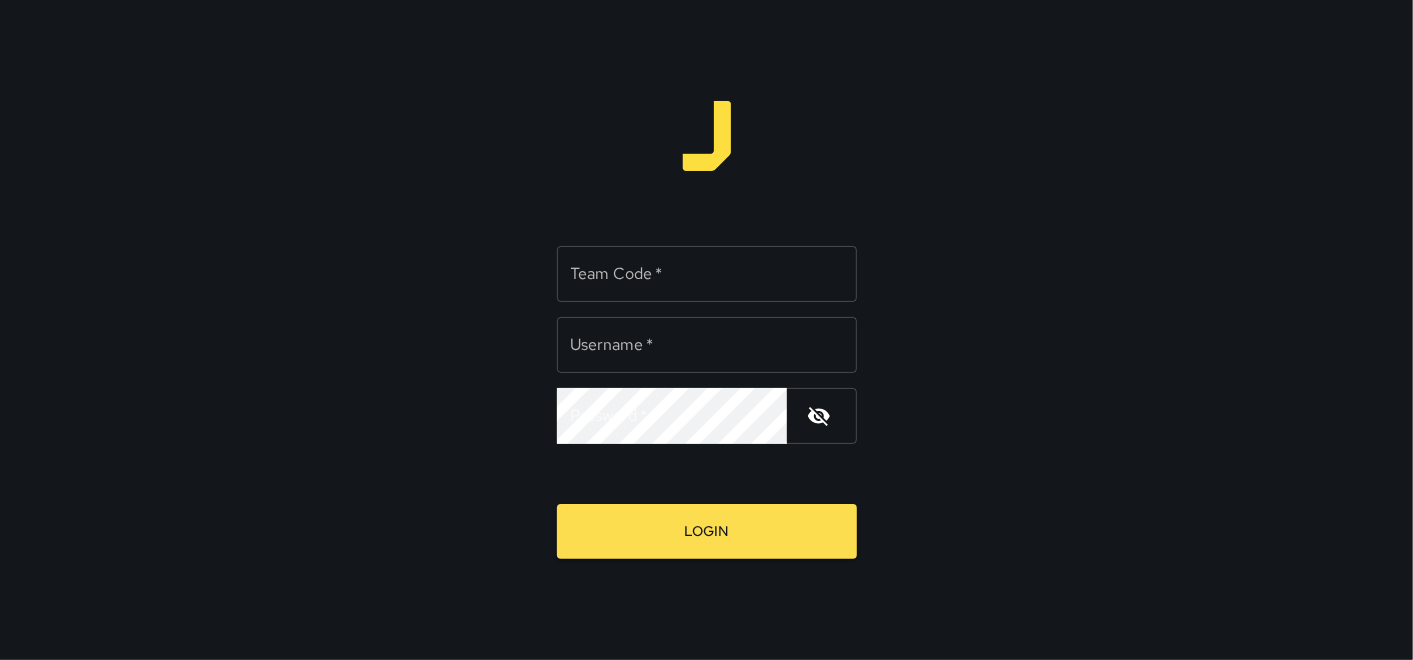 type on "**********" 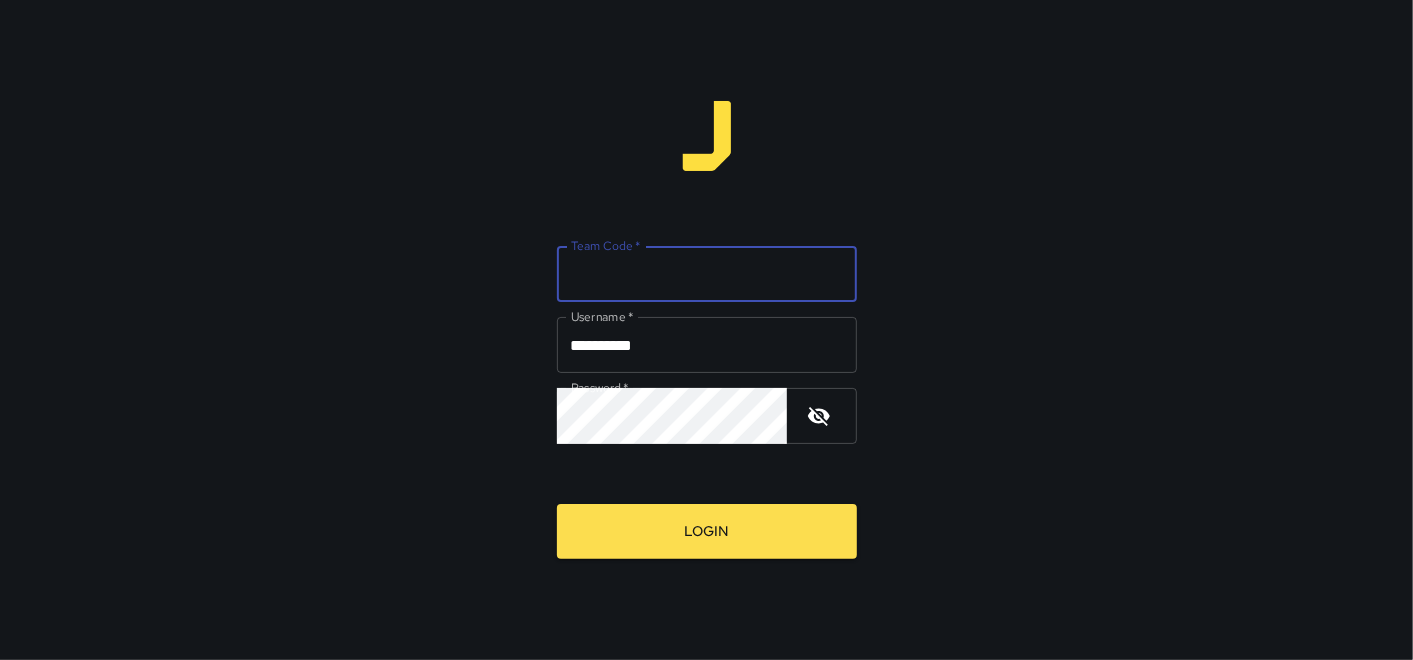 click on "[TEAM] [CODE]   *" at bounding box center [707, 274] 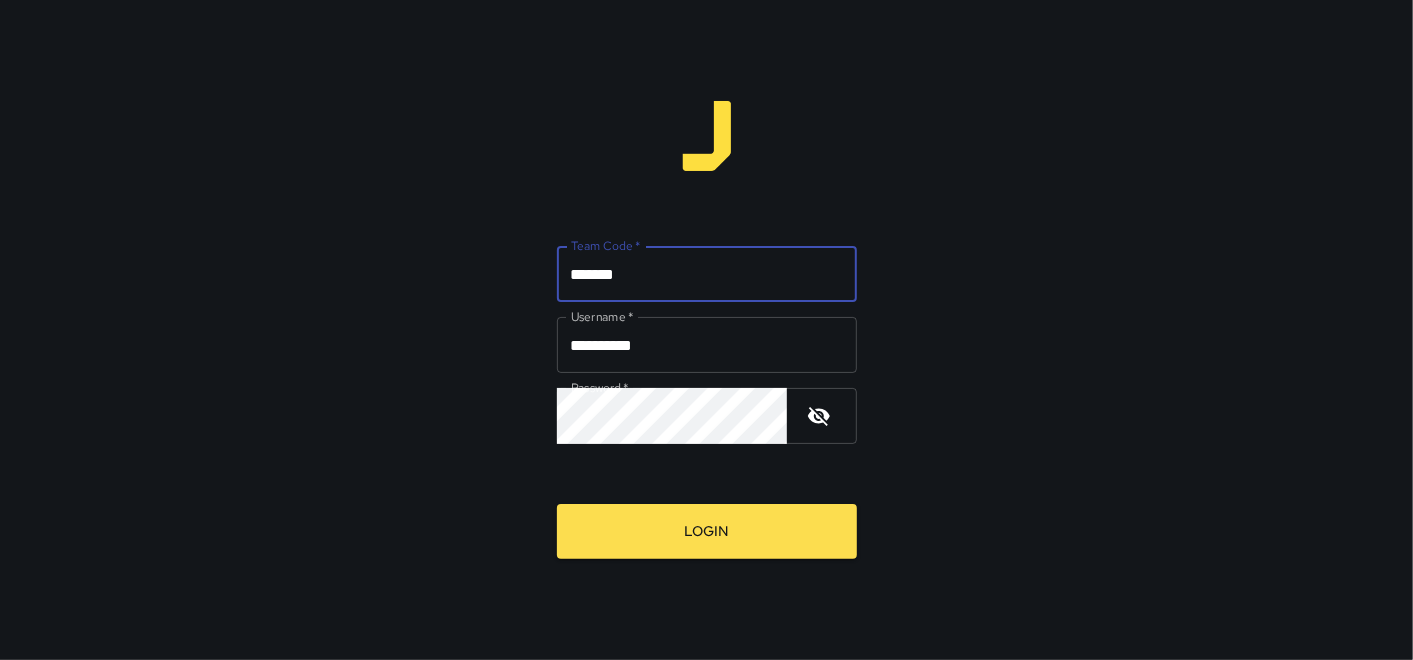type on "[MASKED_DATA]" 